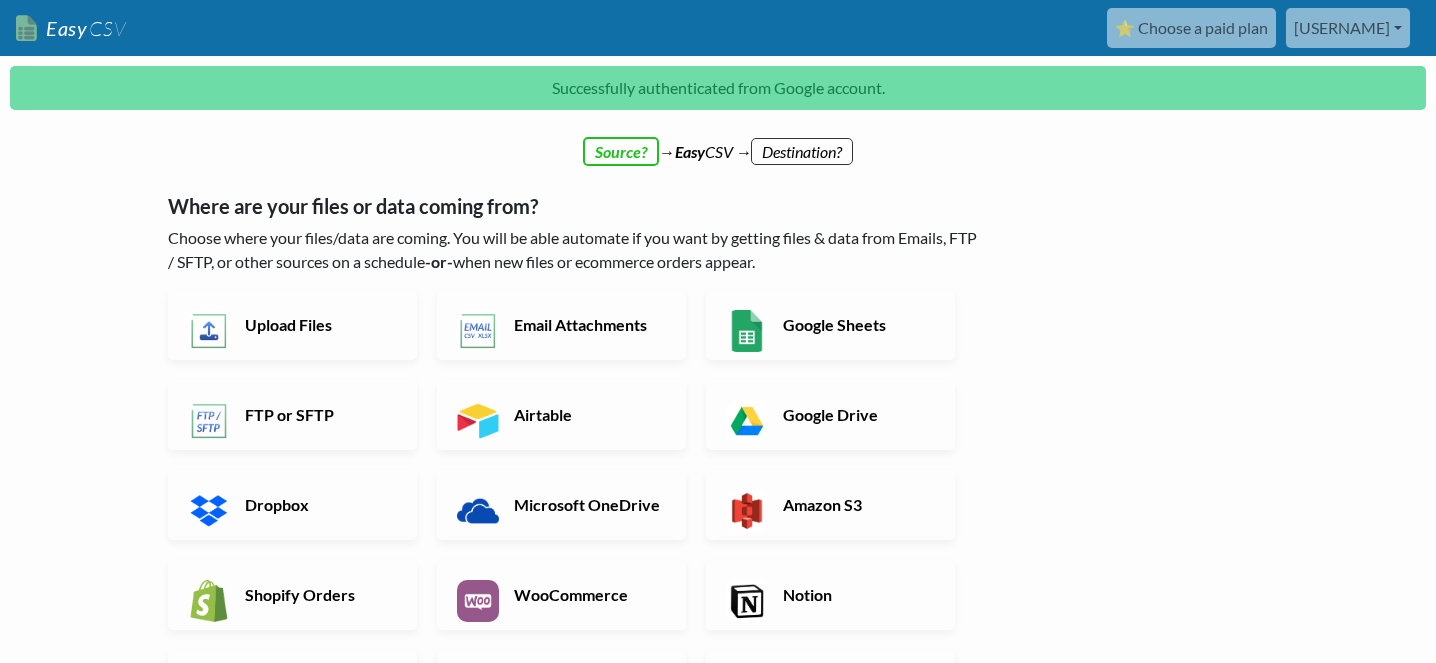 scroll, scrollTop: 0, scrollLeft: 0, axis: both 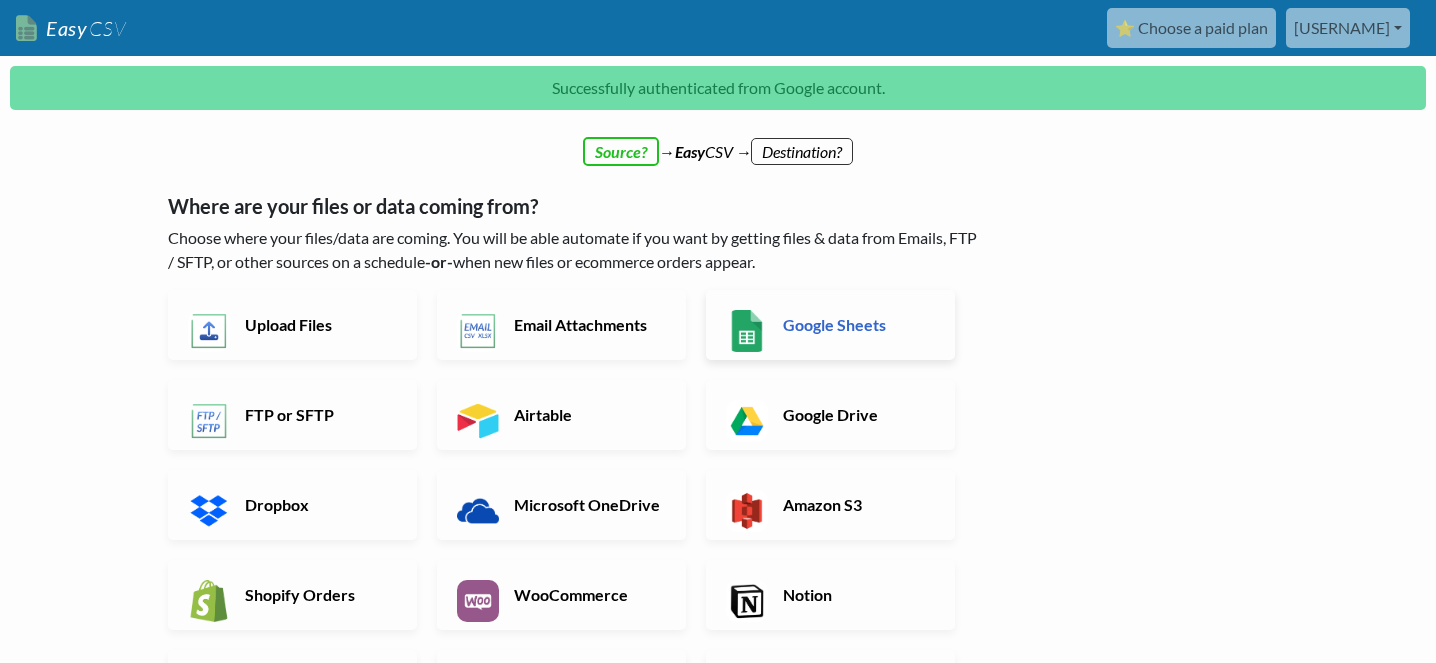 click on "Google Sheets" at bounding box center (856, 324) 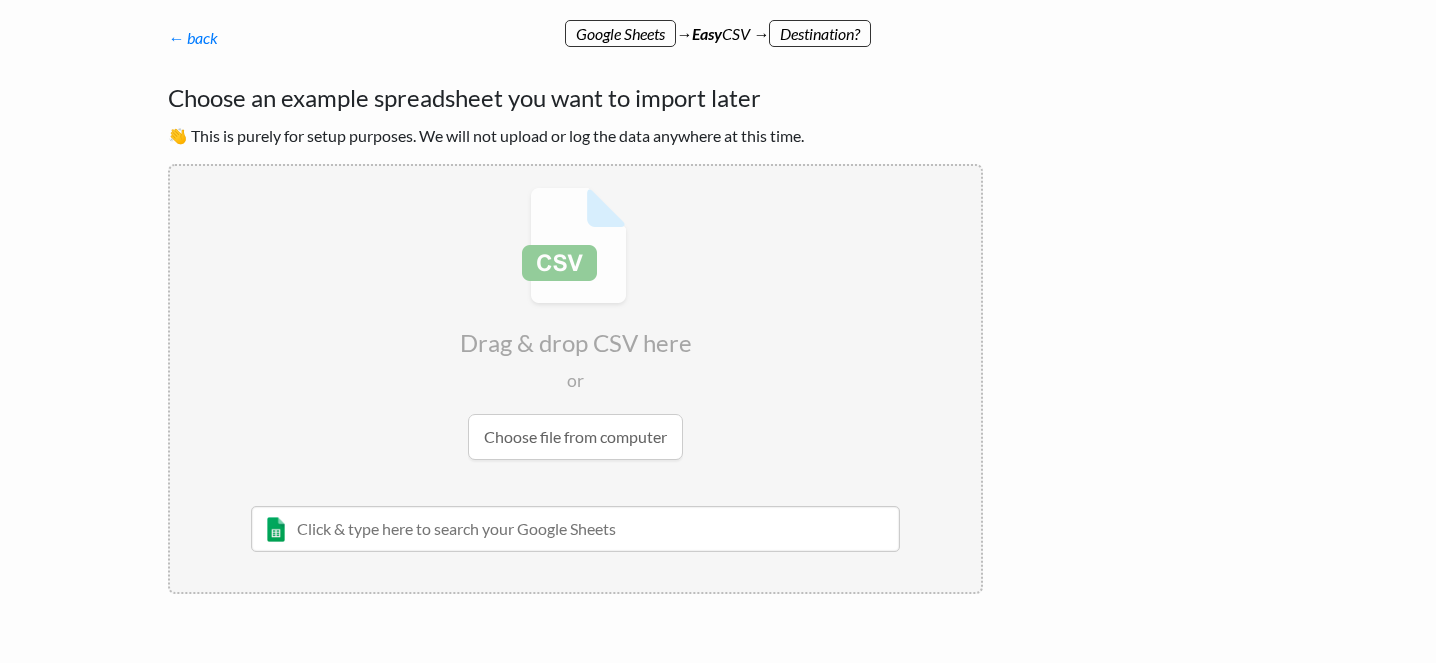 scroll, scrollTop: 122, scrollLeft: 0, axis: vertical 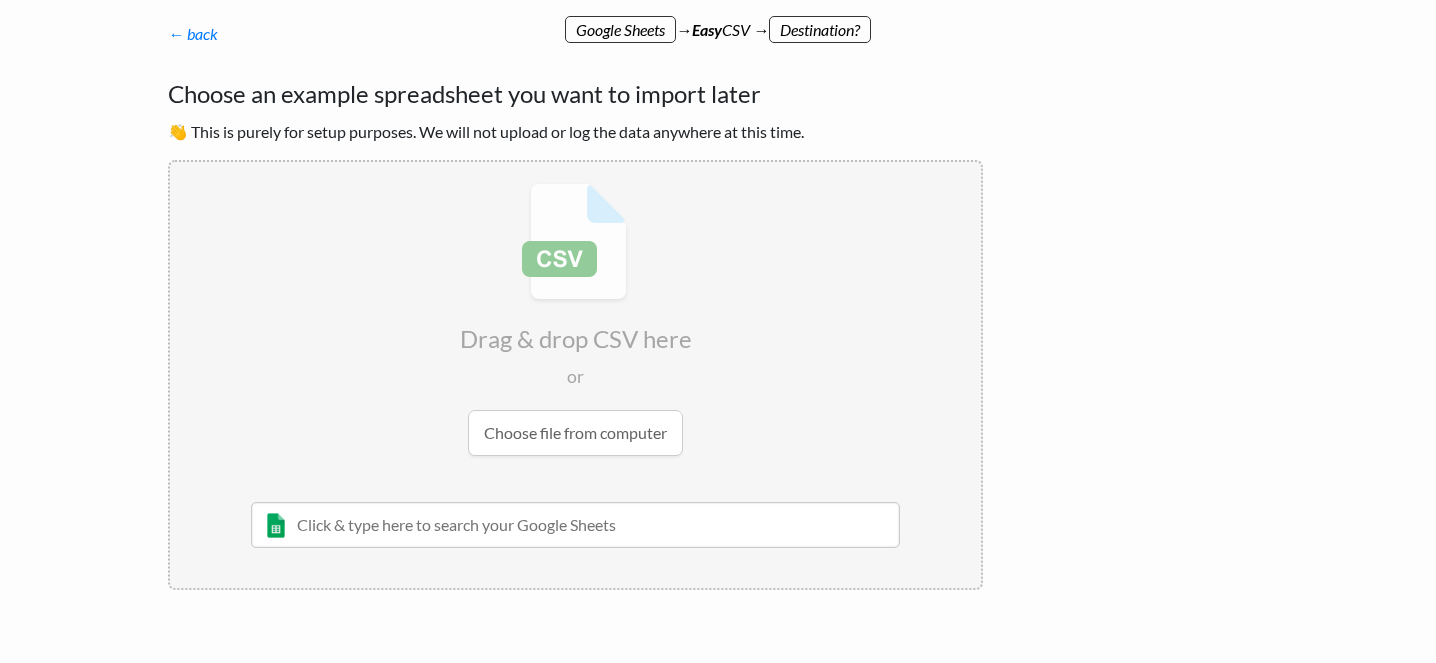 click at bounding box center (575, 525) 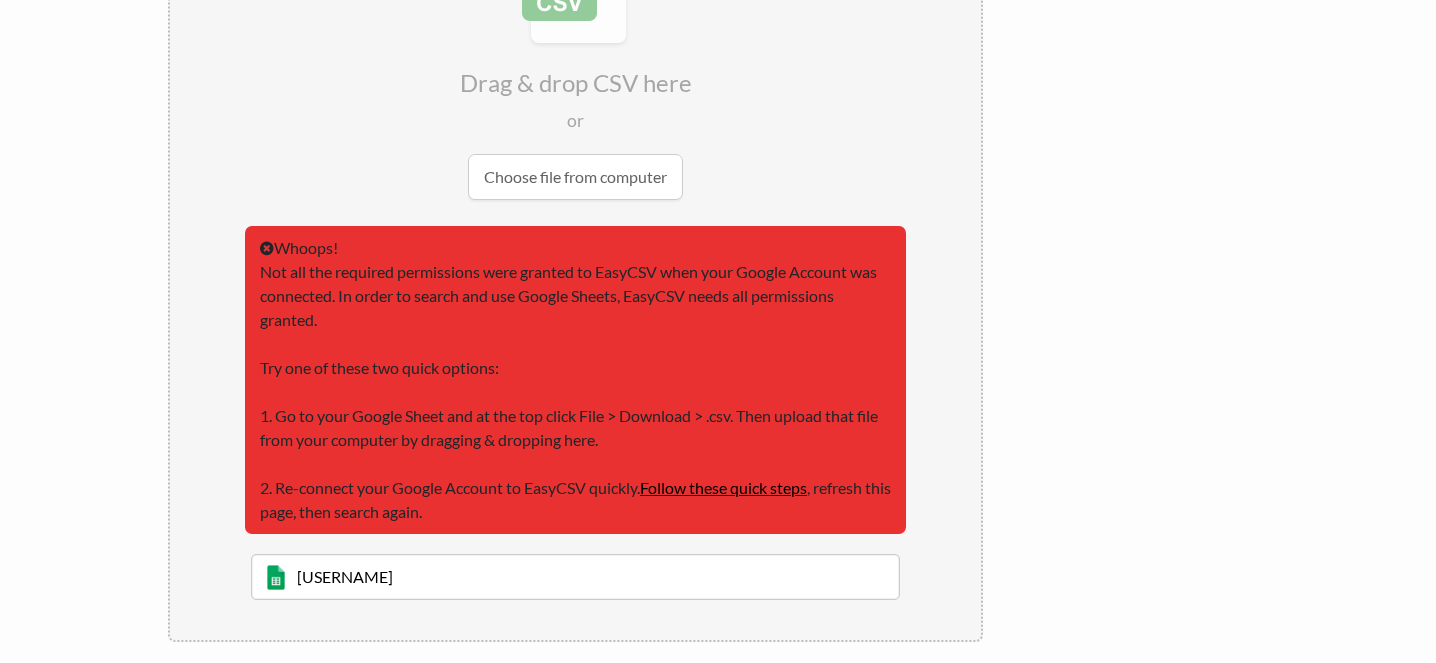 scroll, scrollTop: 379, scrollLeft: 0, axis: vertical 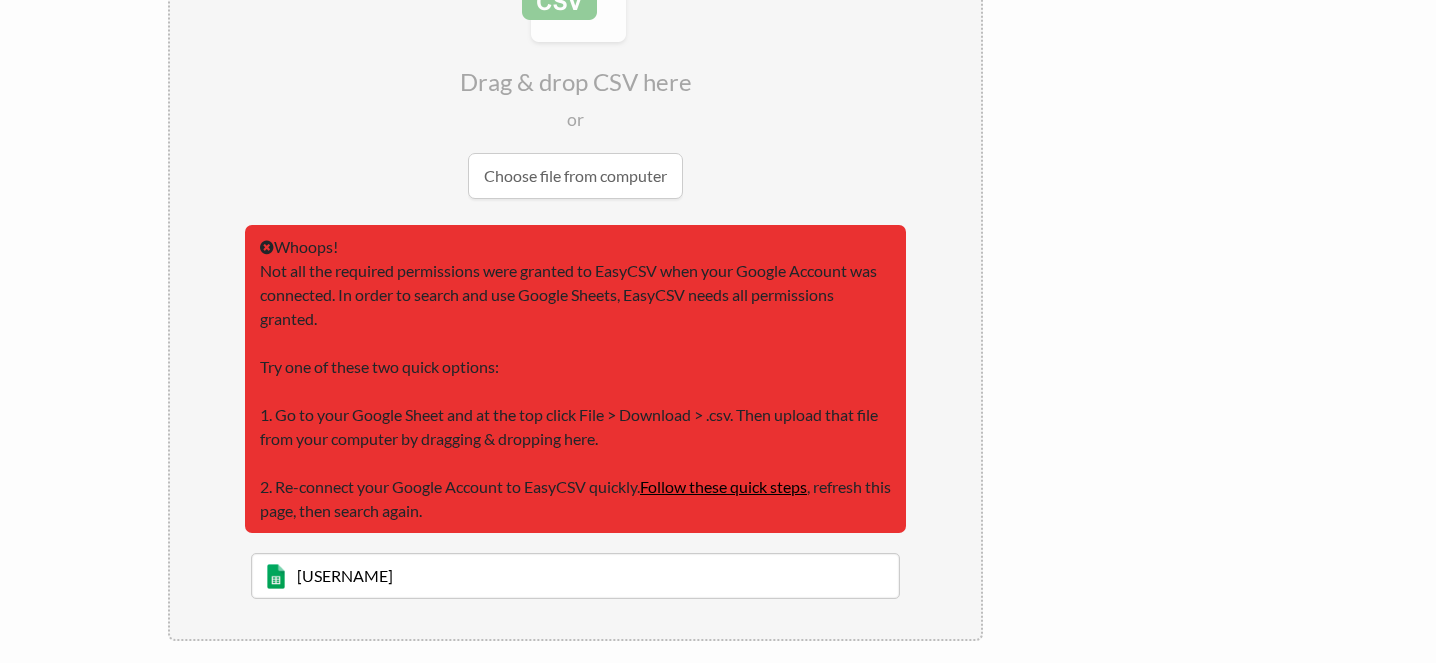 type on "sa" 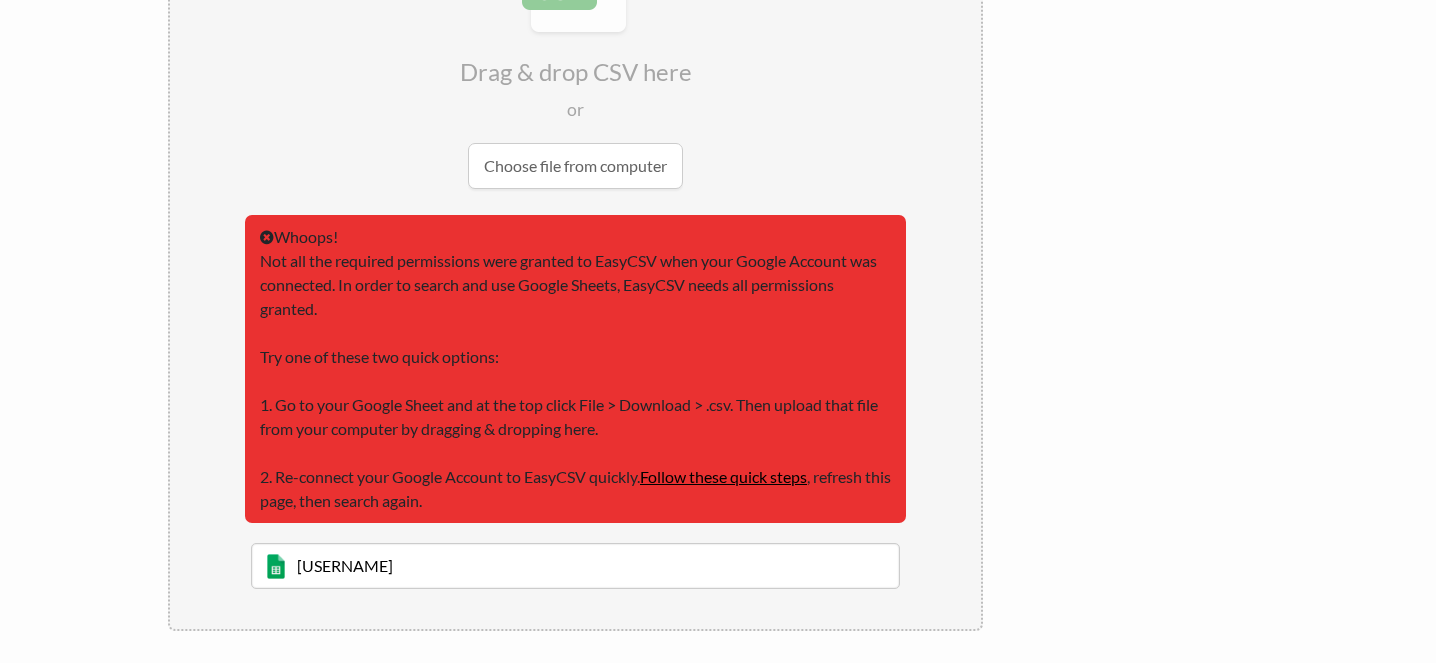 scroll, scrollTop: 0, scrollLeft: 0, axis: both 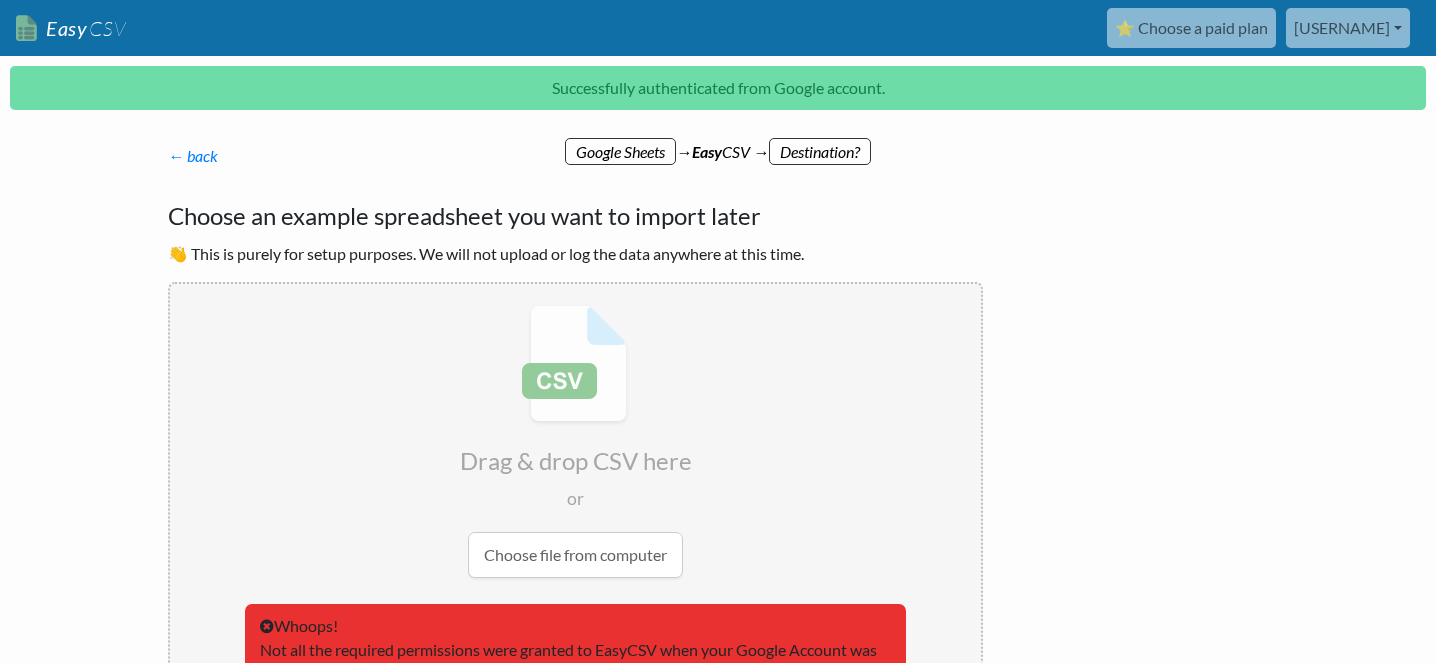 click on "sarthakghosh1450" at bounding box center (1348, 28) 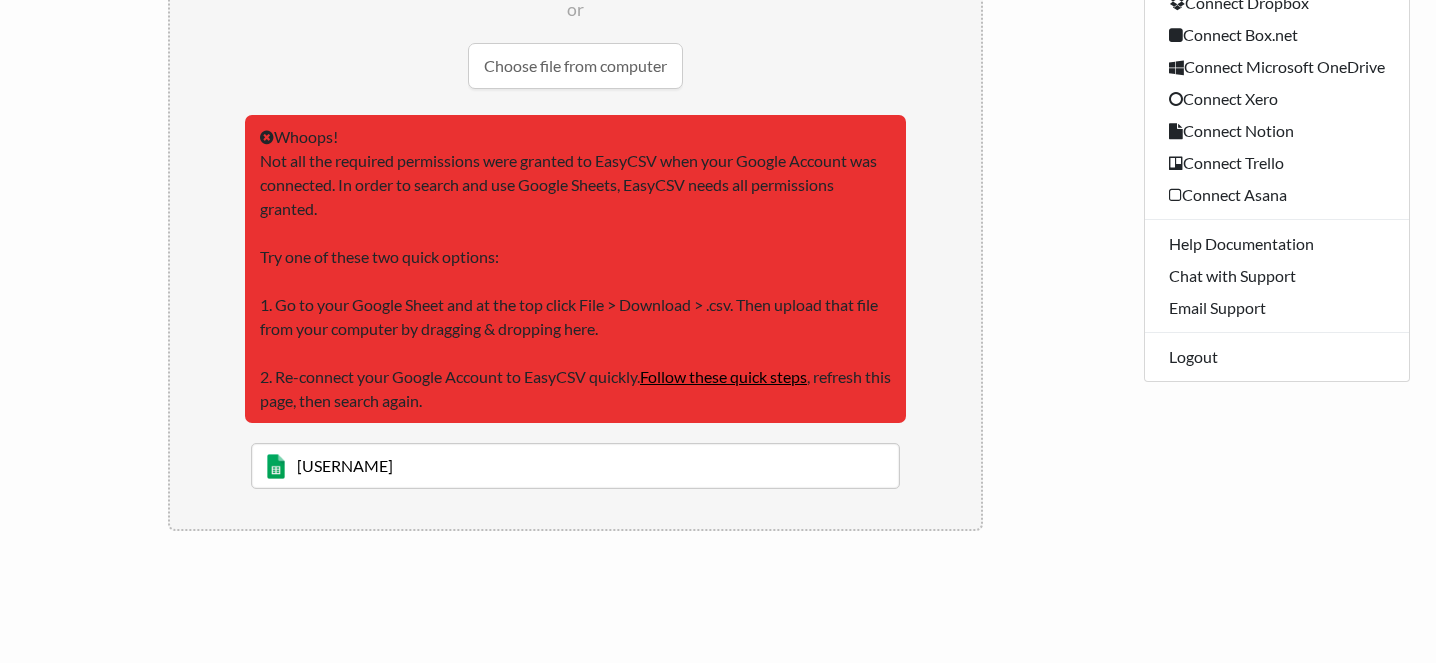 scroll, scrollTop: 503, scrollLeft: 0, axis: vertical 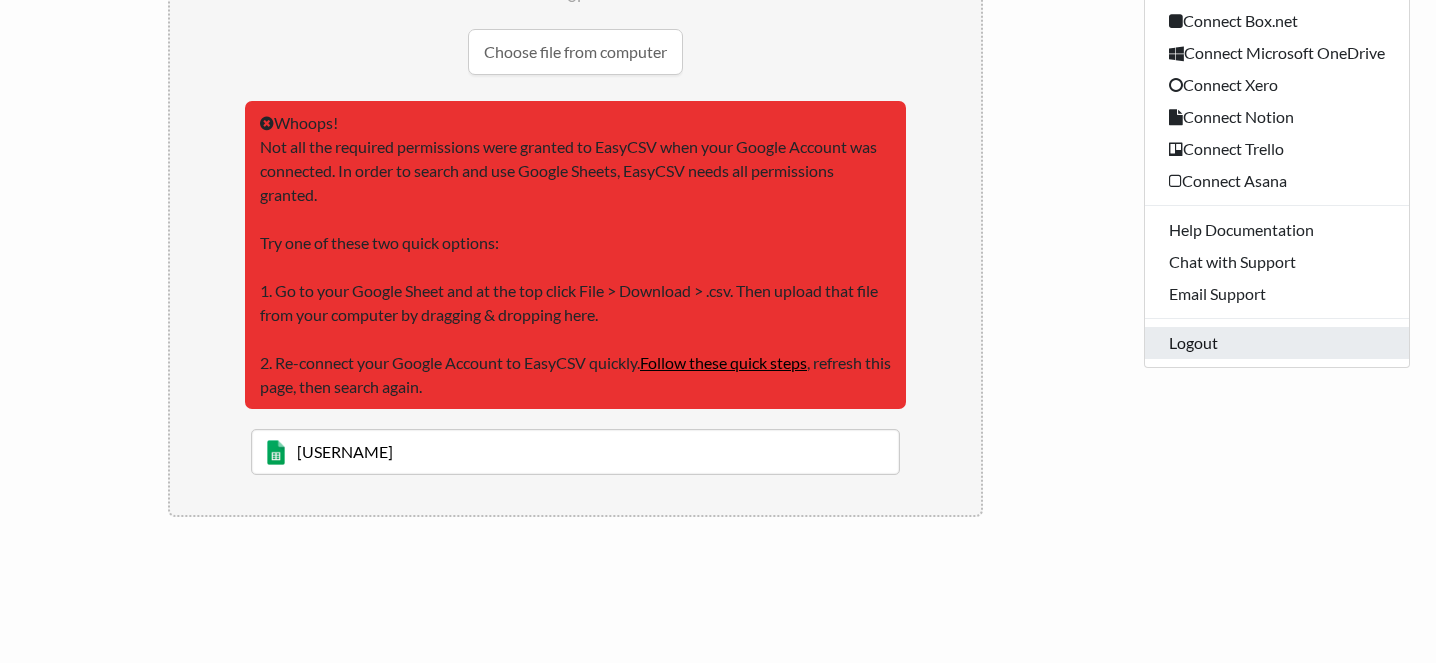 click on "Logout" at bounding box center (1277, 343) 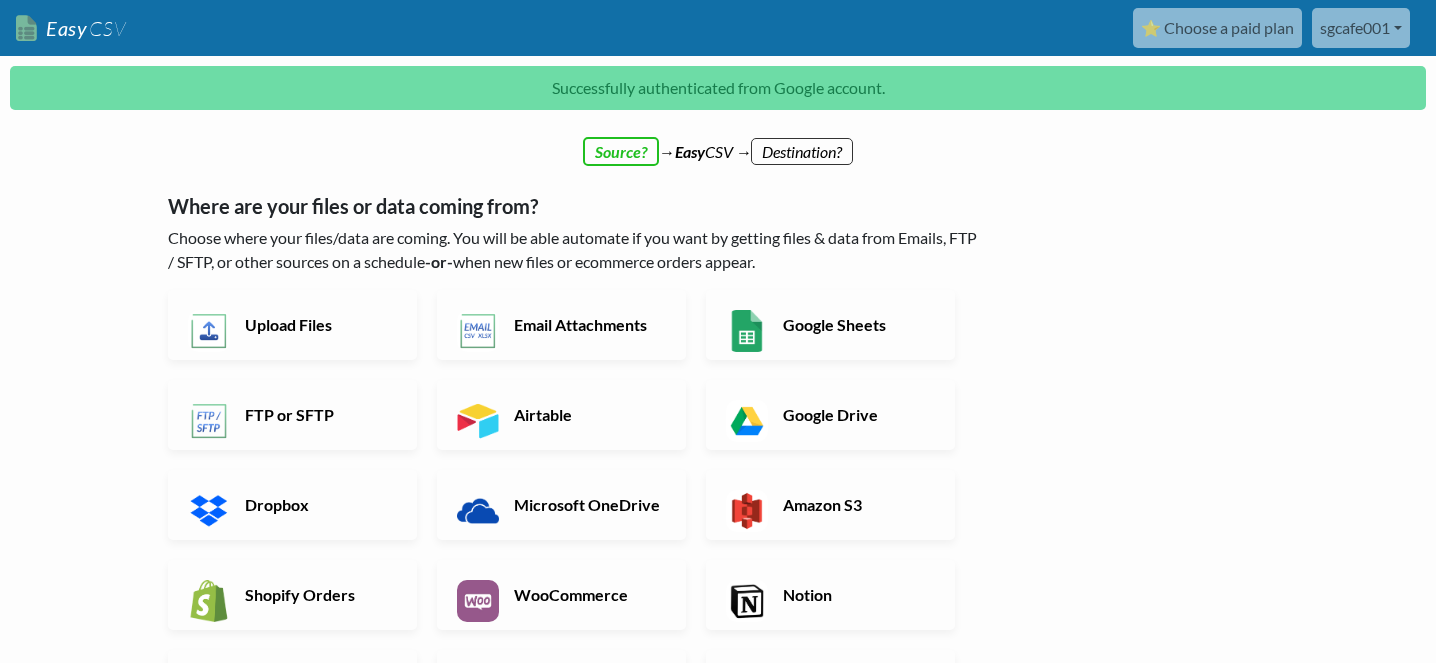 scroll, scrollTop: 0, scrollLeft: 0, axis: both 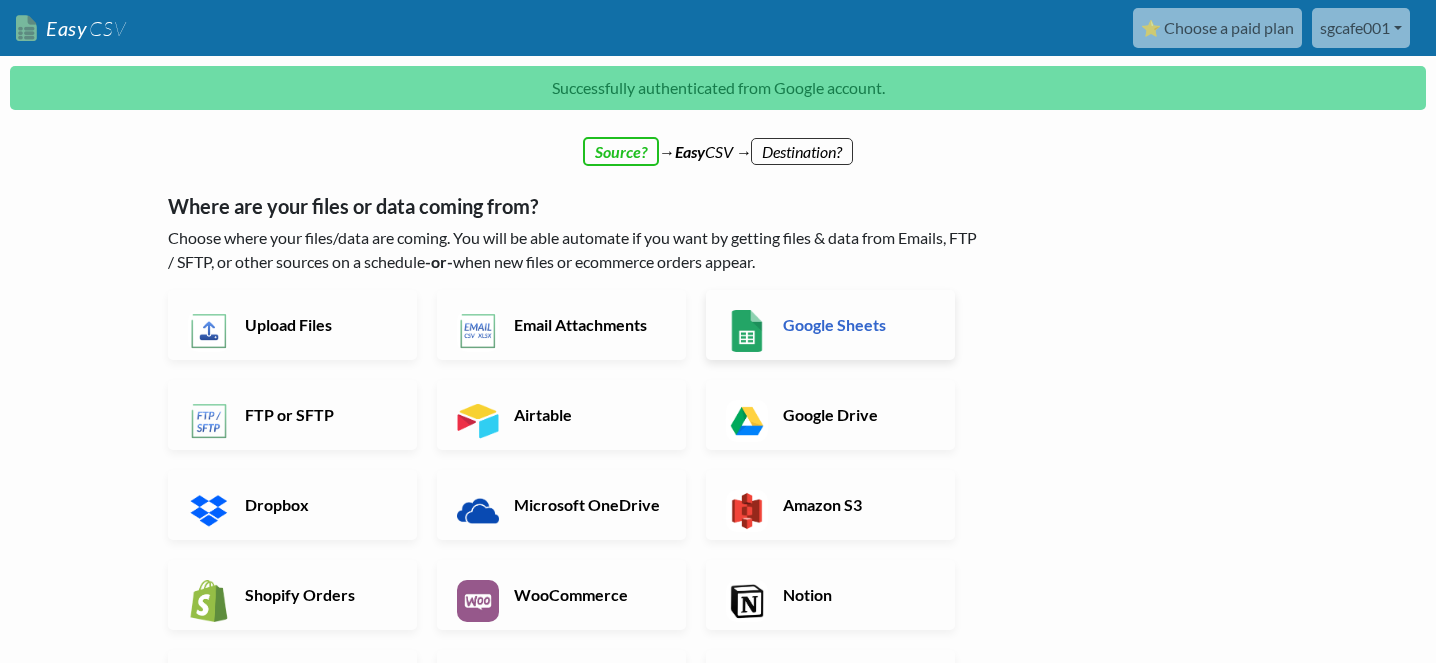 click on "Google Sheets" at bounding box center [830, 325] 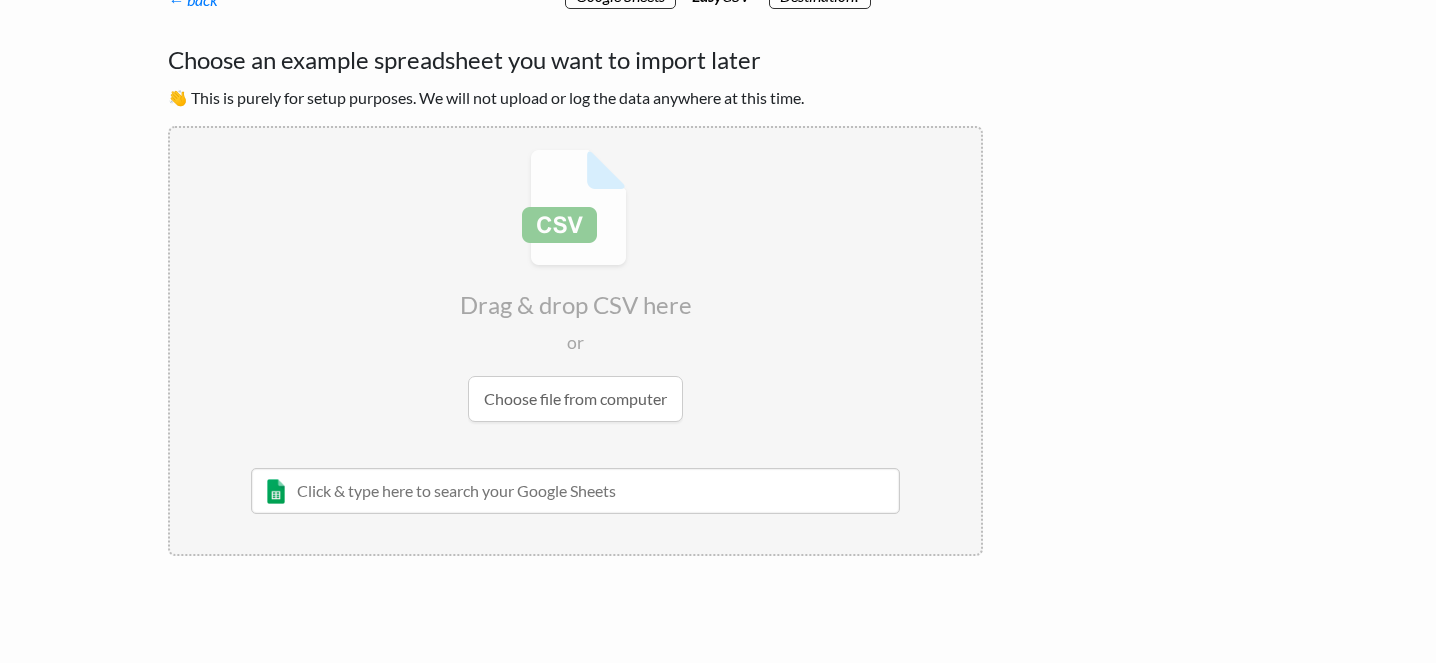 scroll, scrollTop: 195, scrollLeft: 0, axis: vertical 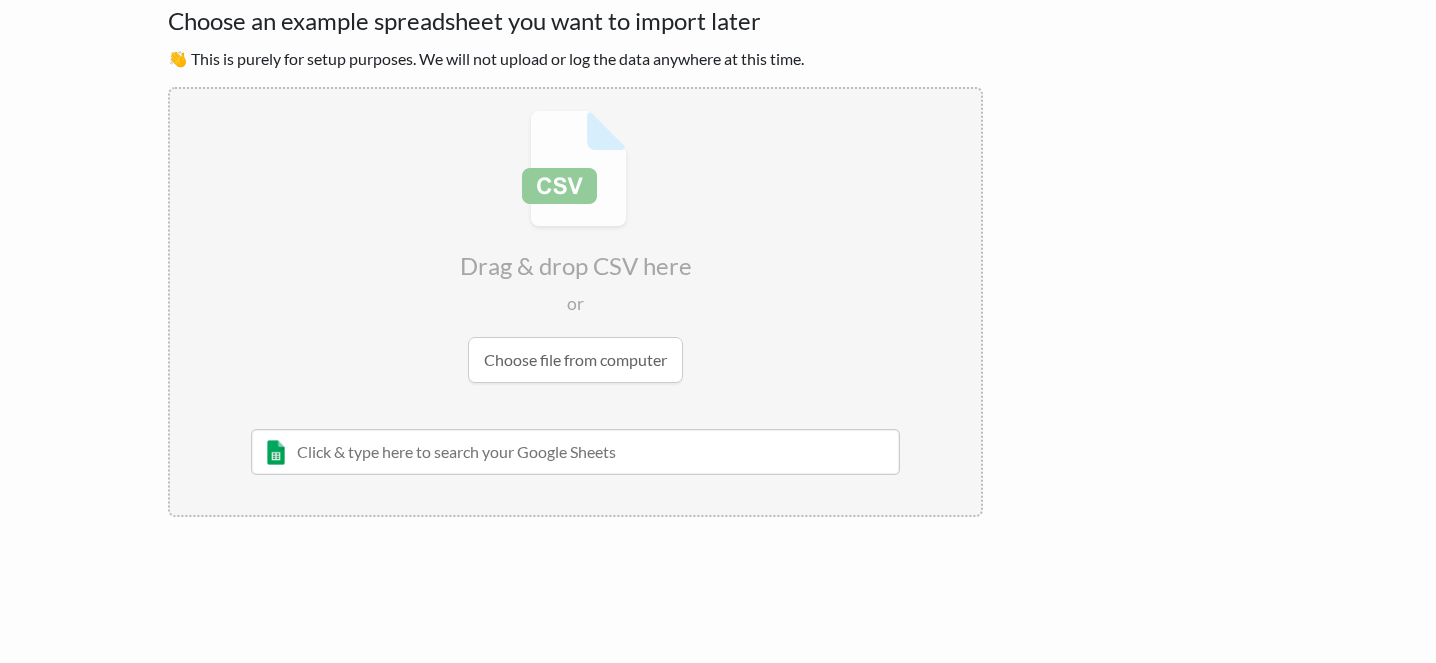 click at bounding box center [575, 452] 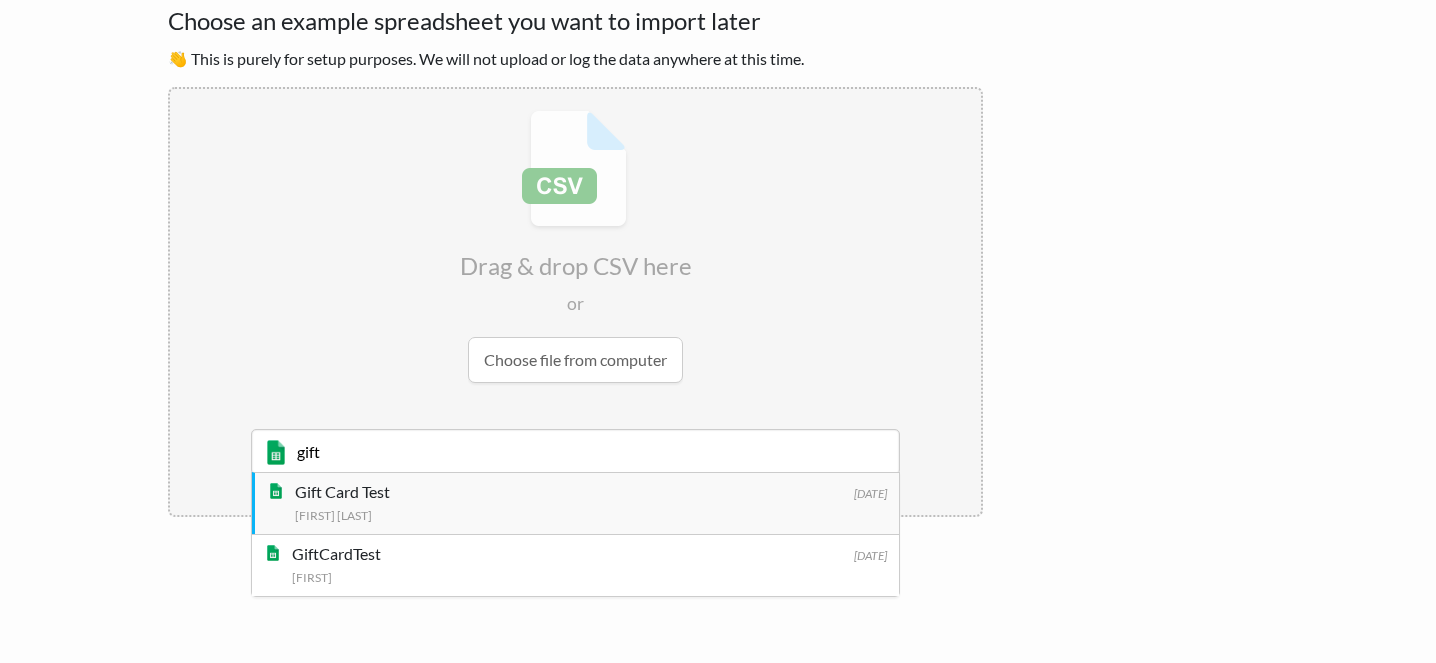type on "gift" 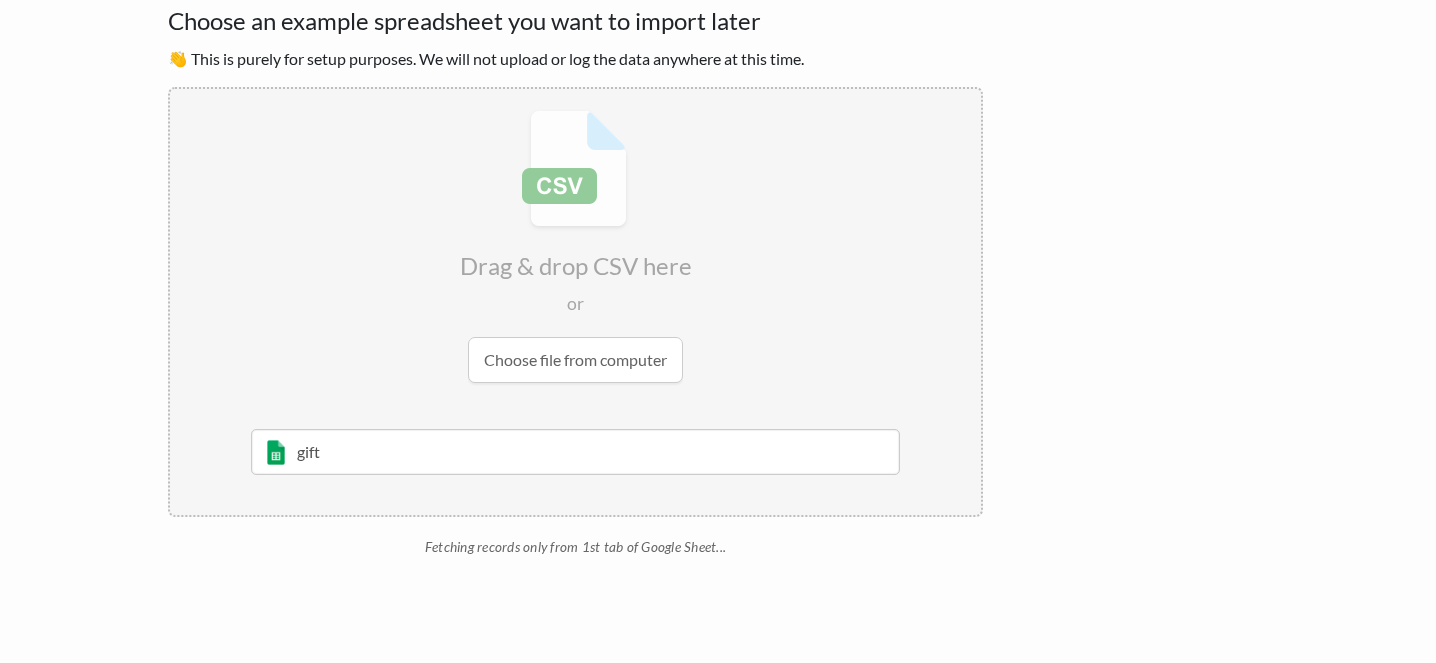 scroll, scrollTop: 115, scrollLeft: 0, axis: vertical 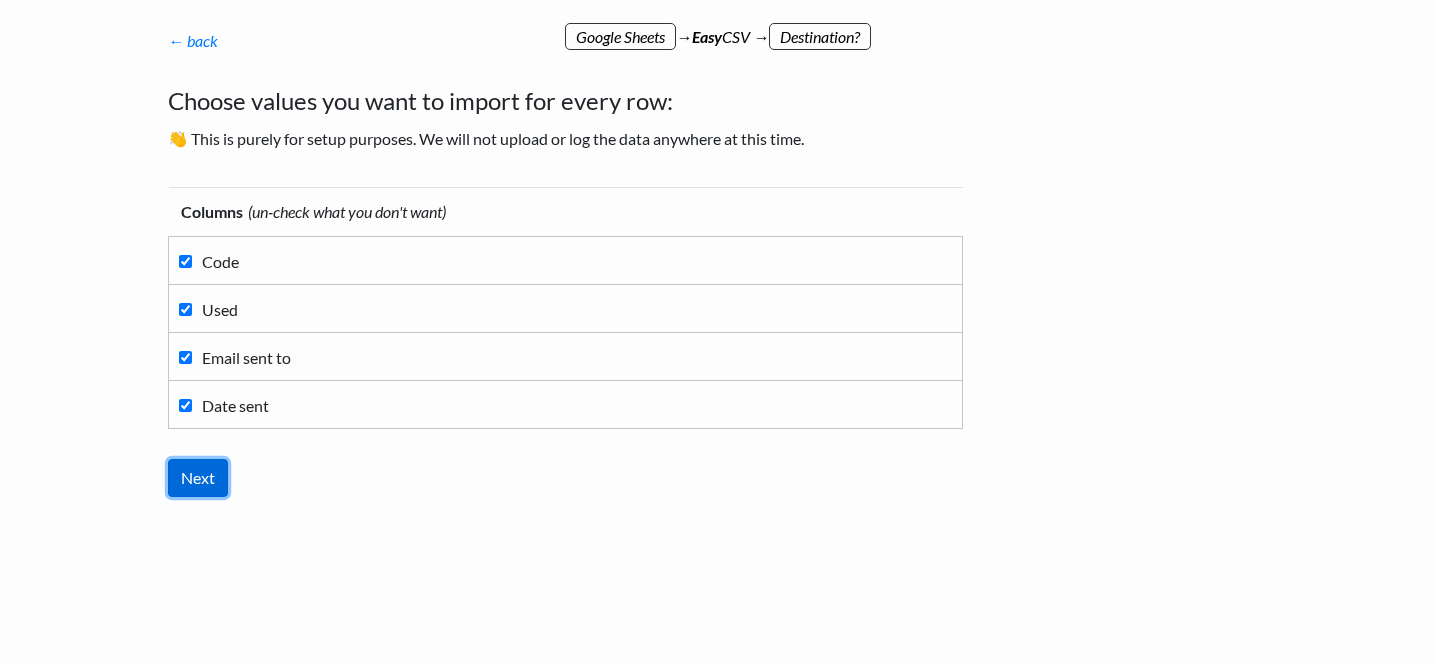 click on "Next" at bounding box center (198, 478) 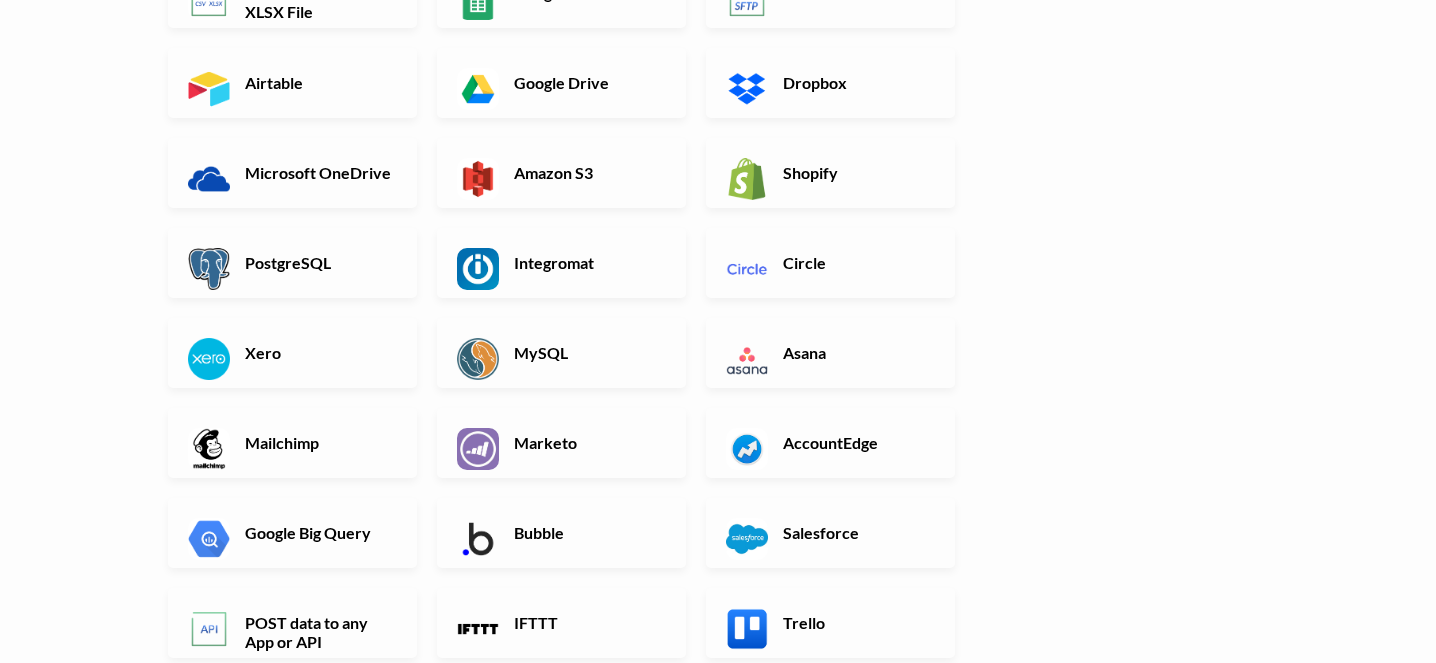 scroll, scrollTop: 0, scrollLeft: 0, axis: both 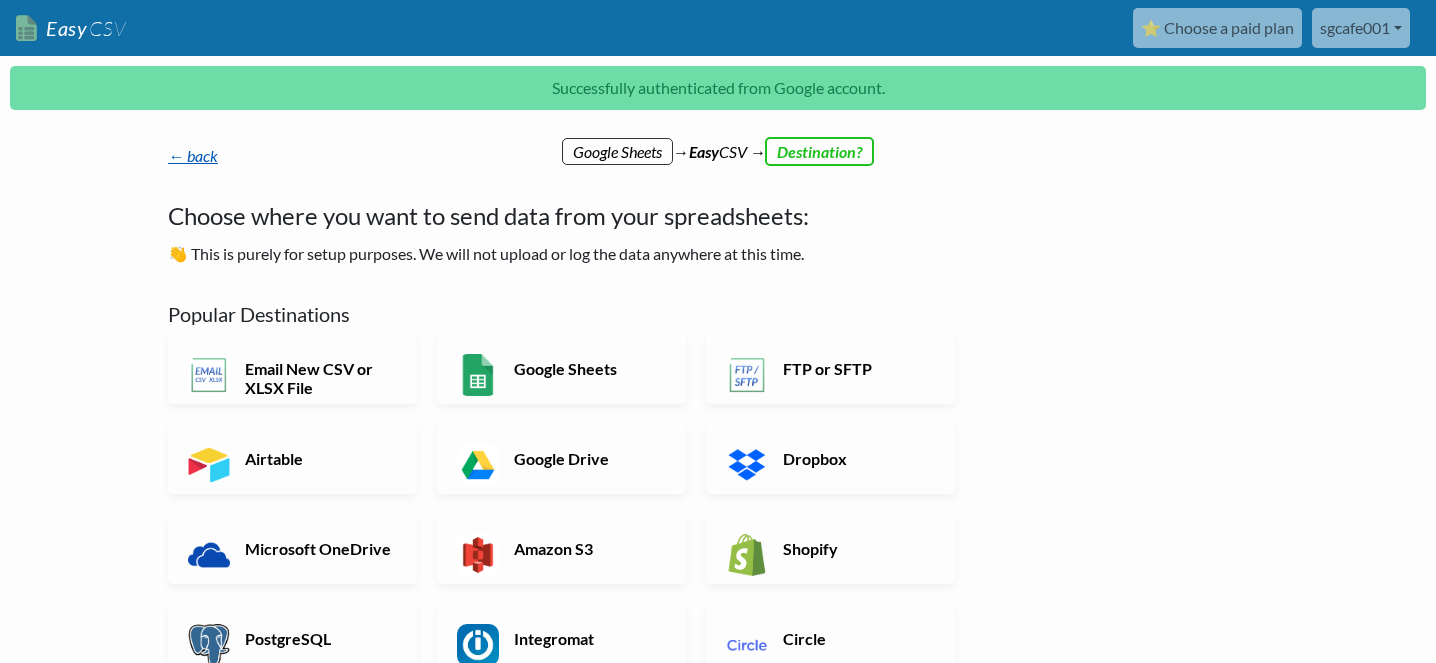 click on "← back" at bounding box center [193, 155] 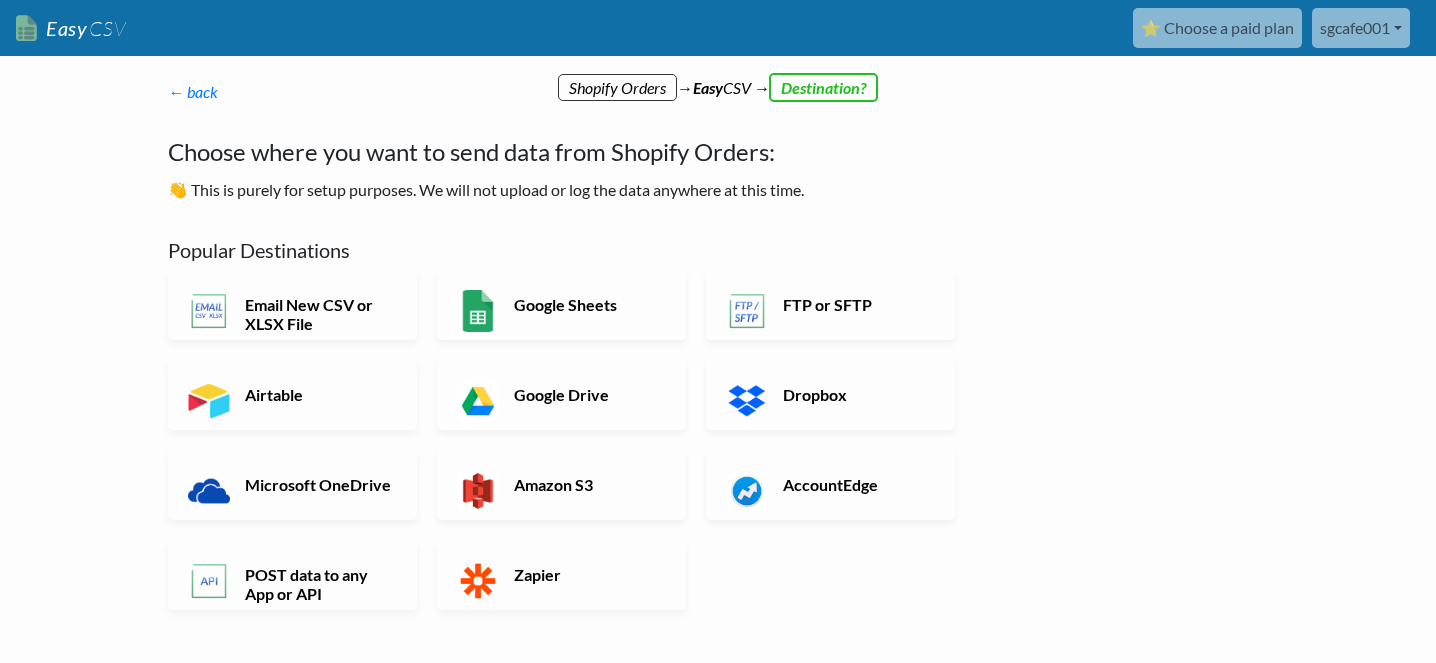 scroll, scrollTop: 0, scrollLeft: 0, axis: both 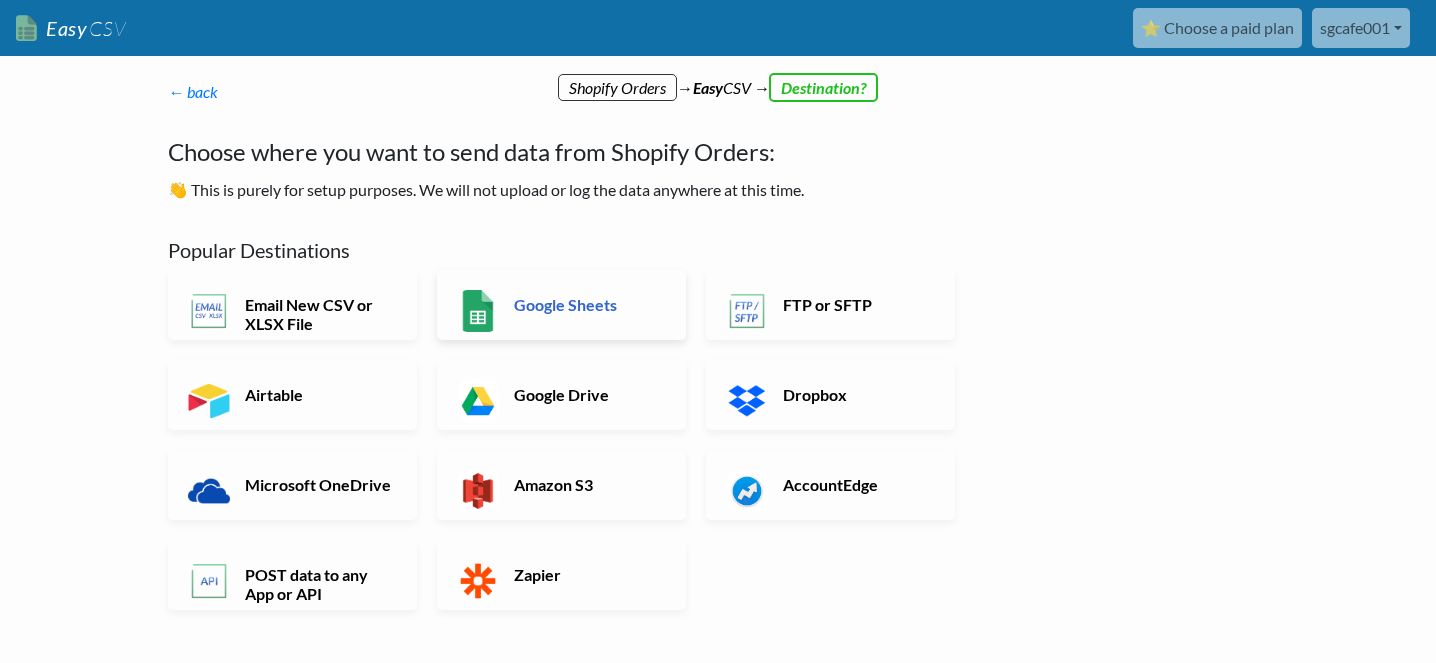 click on "Google Sheets" at bounding box center [561, 305] 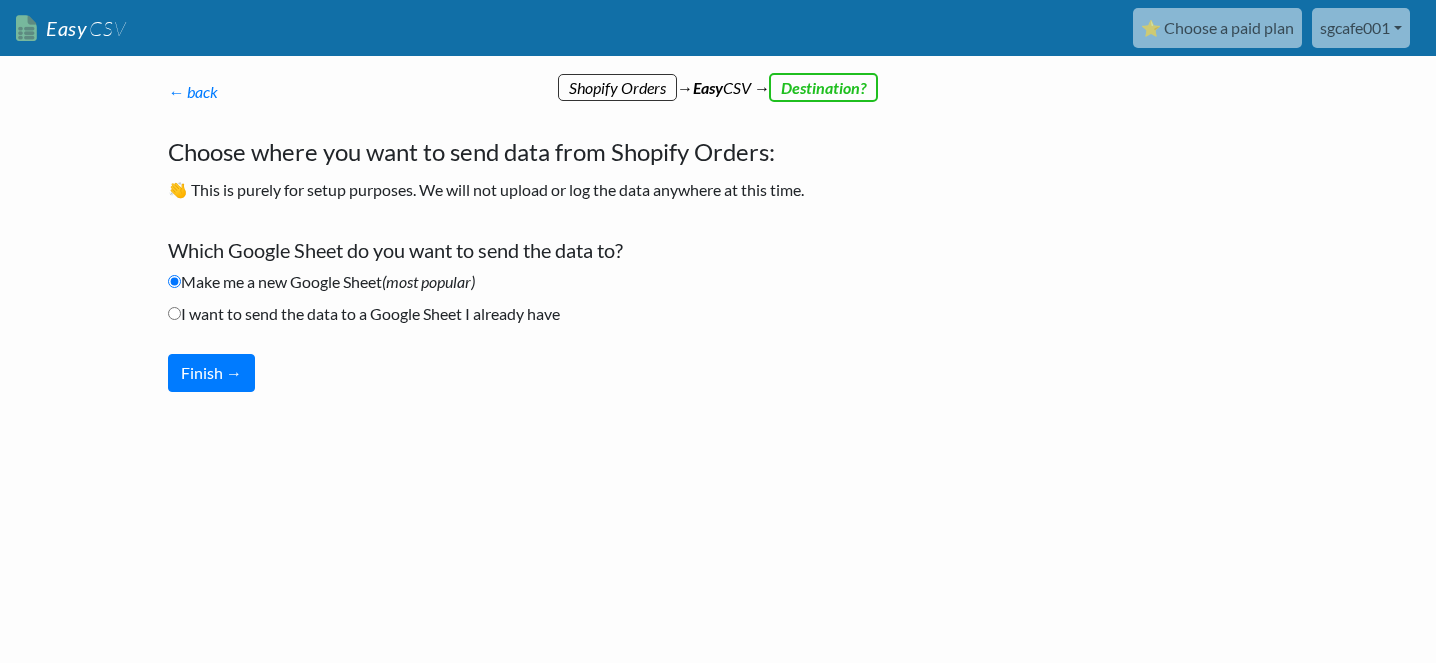 click on "I want to send the data to a Google Sheet I already have" at bounding box center [364, 314] 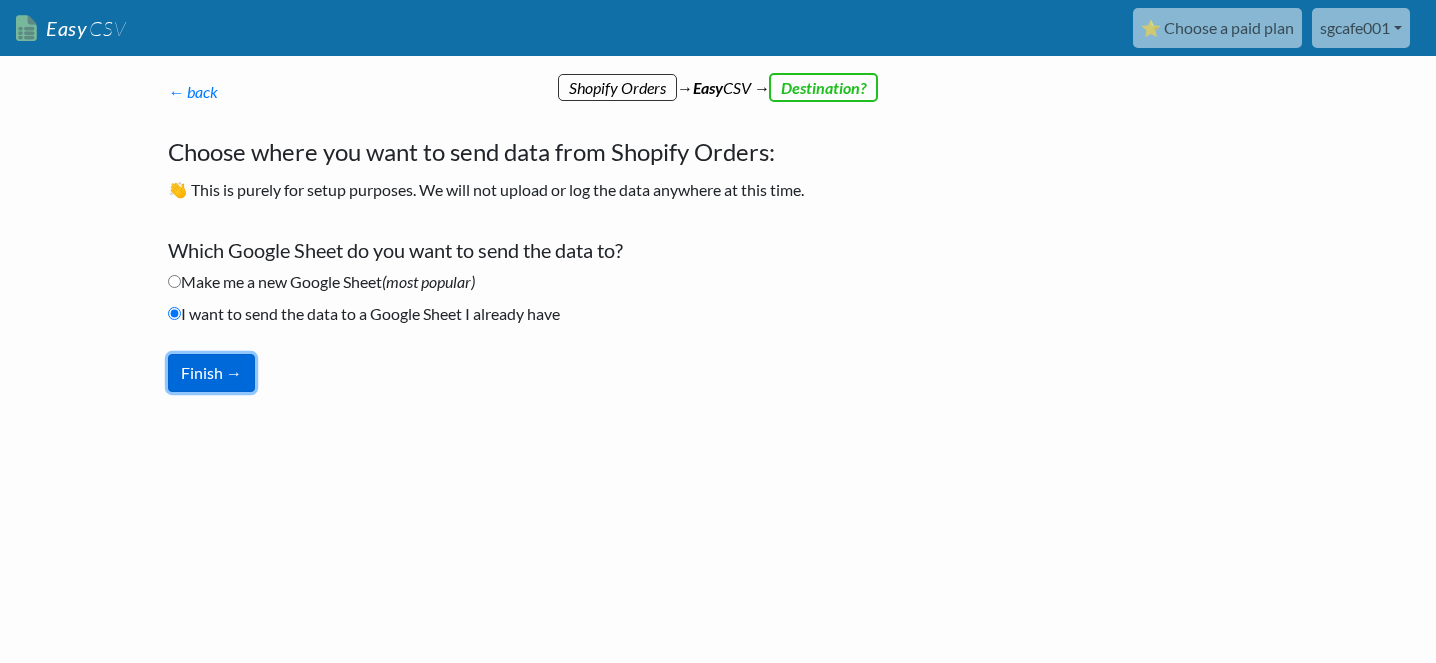 click on "Finish →" at bounding box center [211, 373] 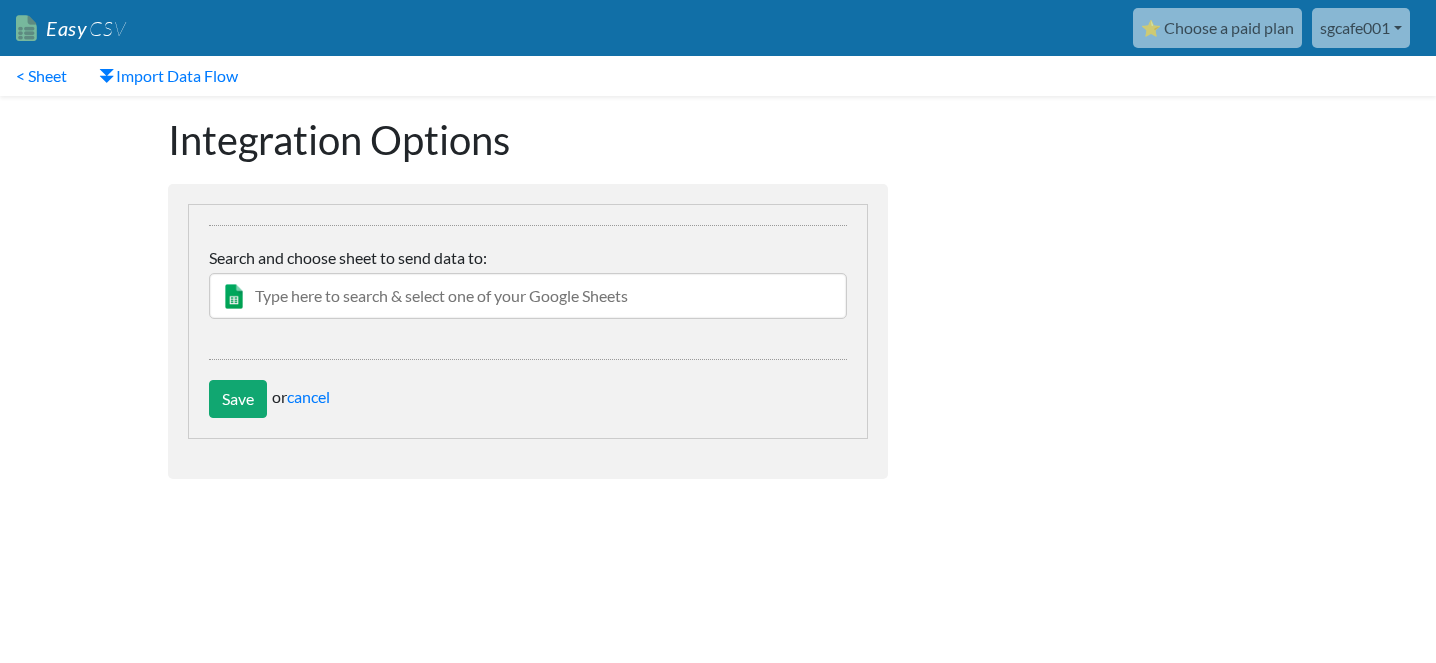 scroll, scrollTop: 0, scrollLeft: 0, axis: both 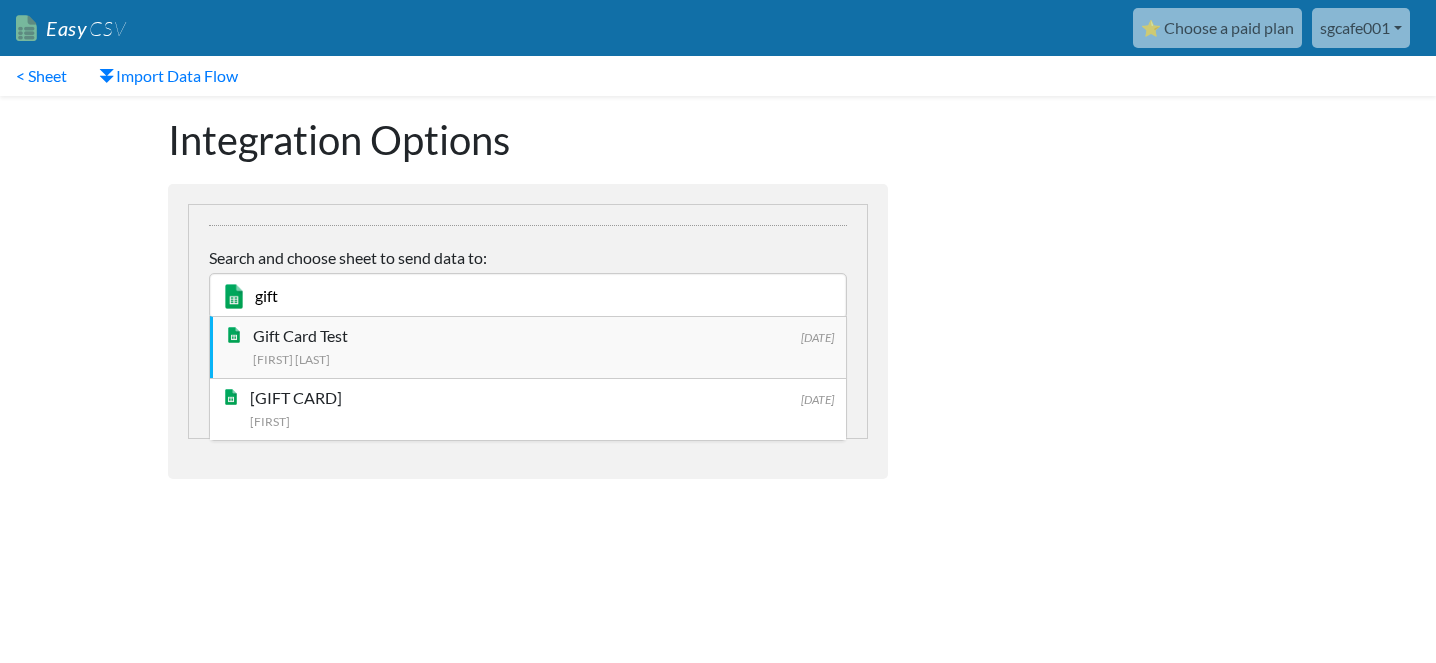 type on "gift" 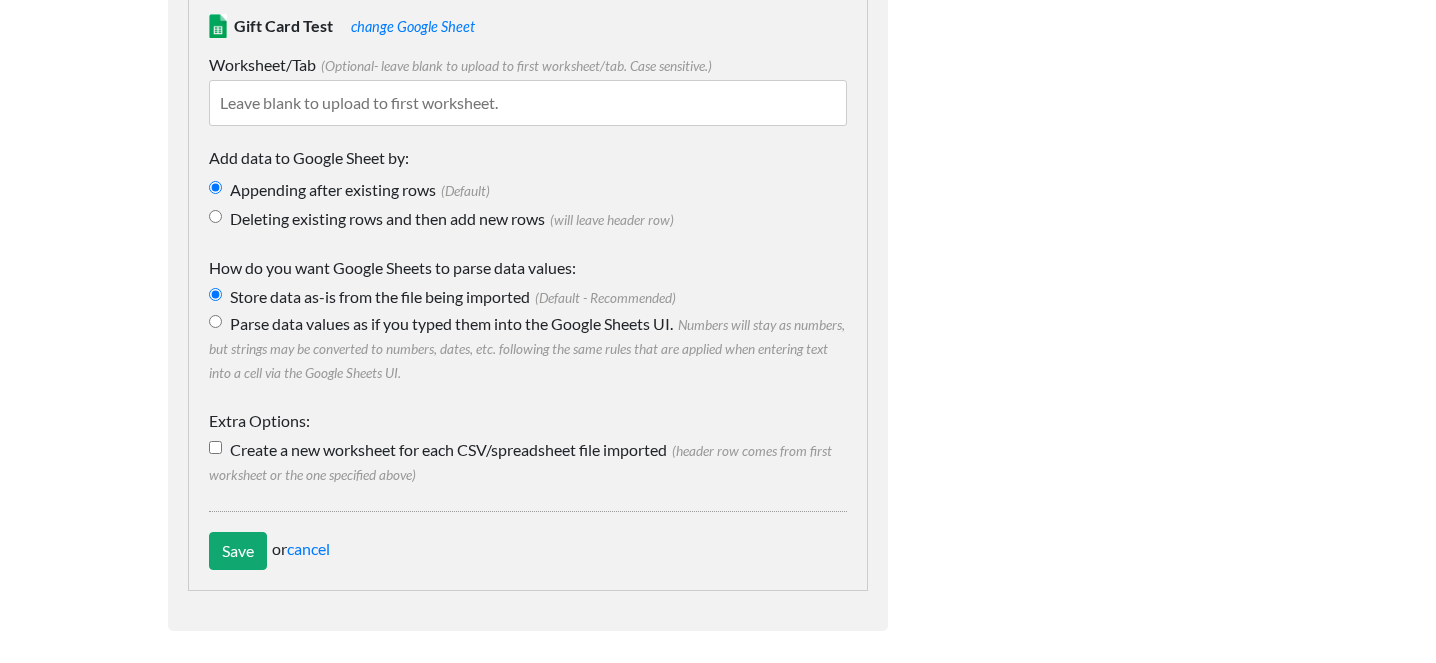scroll, scrollTop: 231, scrollLeft: 0, axis: vertical 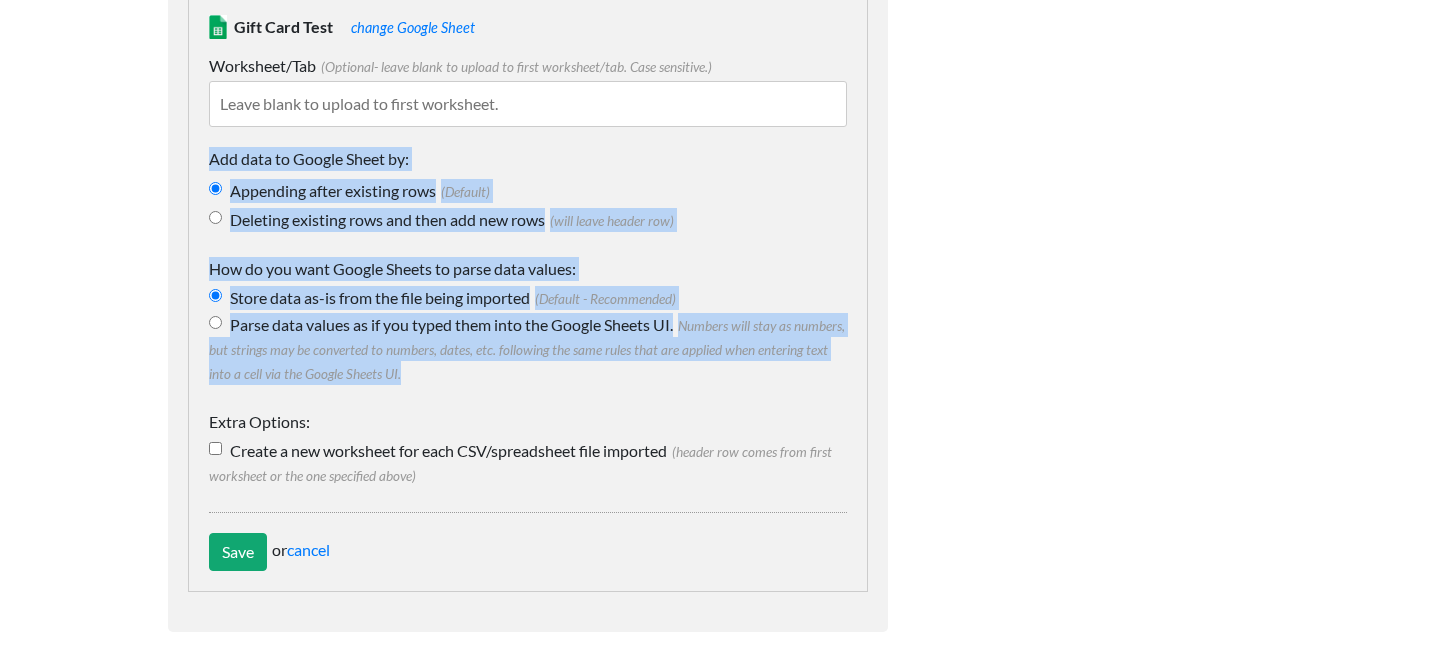 drag, startPoint x: 200, startPoint y: 158, endPoint x: 597, endPoint y: 367, distance: 448.65353 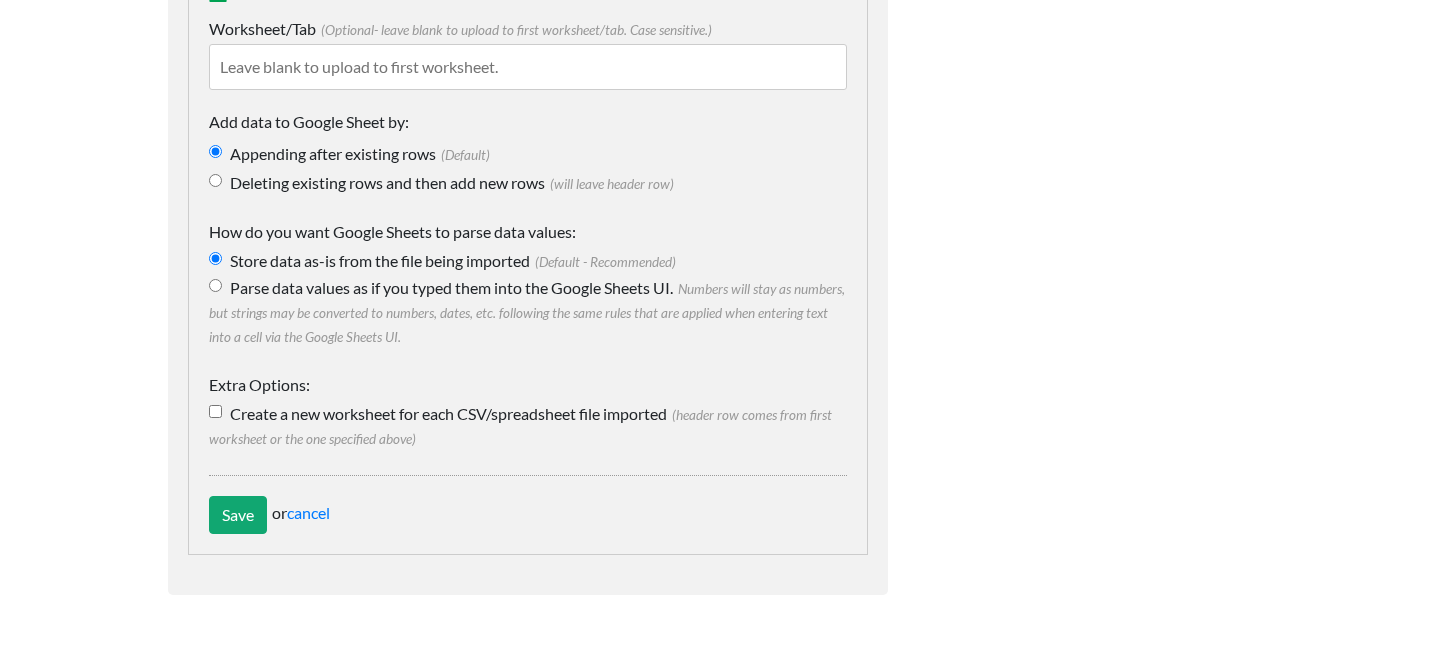 scroll, scrollTop: 276, scrollLeft: 0, axis: vertical 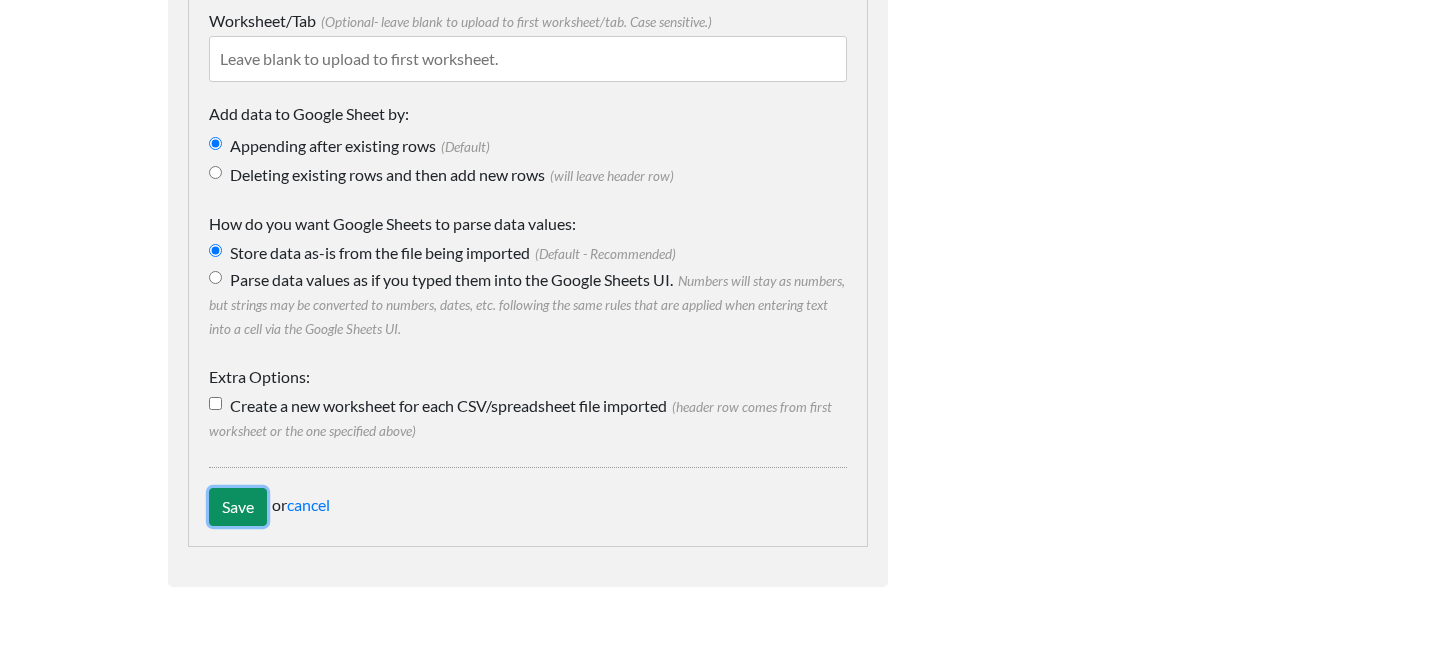 click on "Save" at bounding box center [238, 507] 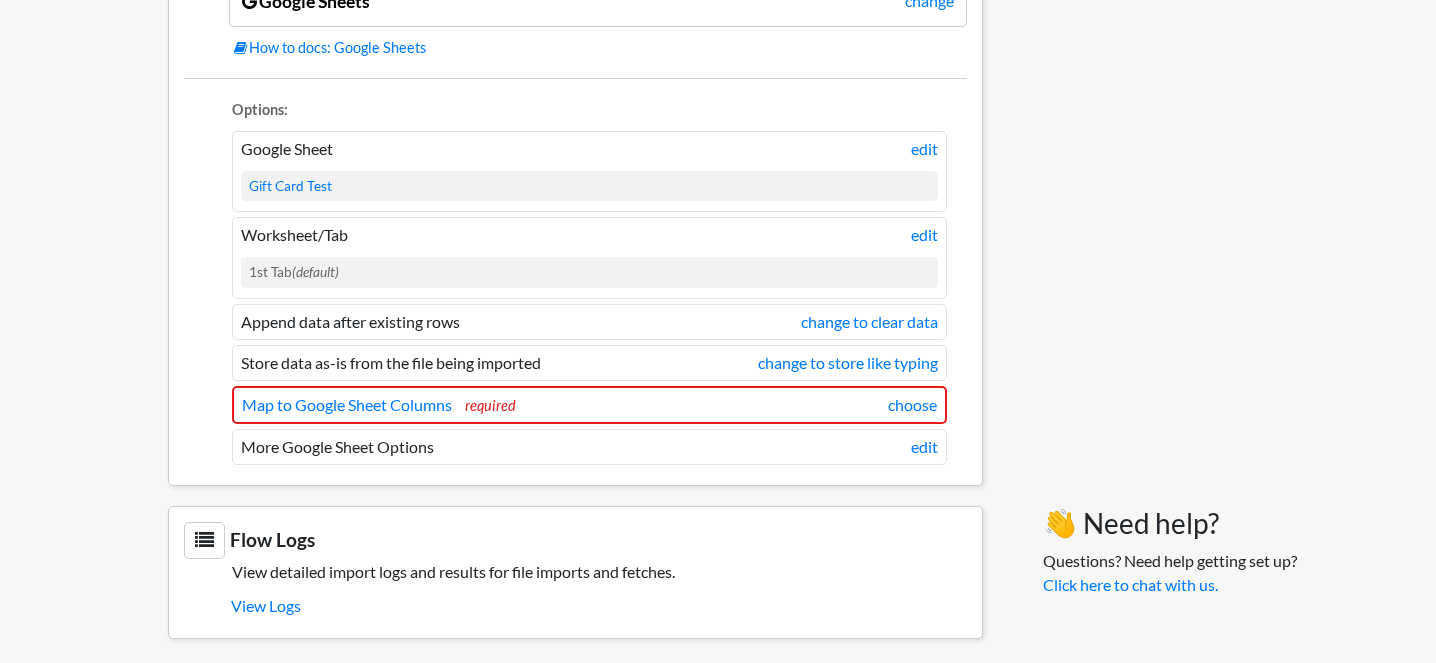 scroll, scrollTop: 1778, scrollLeft: 0, axis: vertical 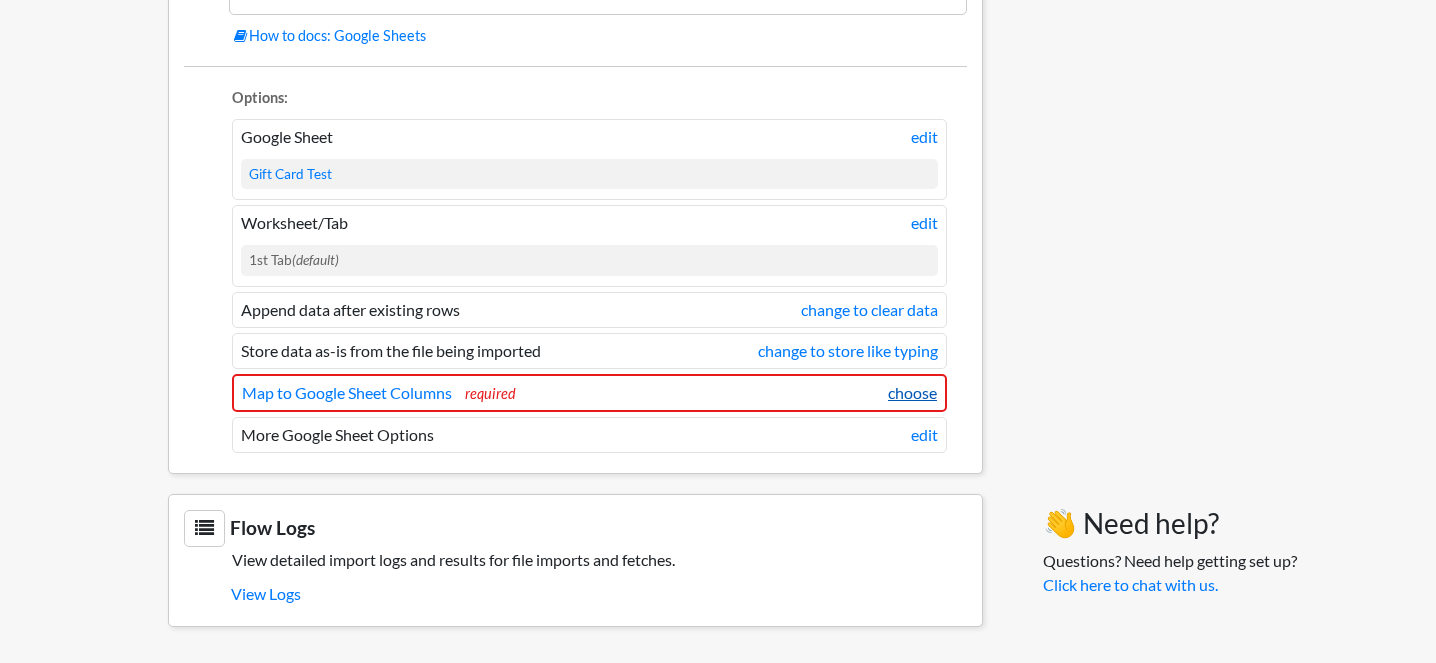 click on "choose" at bounding box center (912, 393) 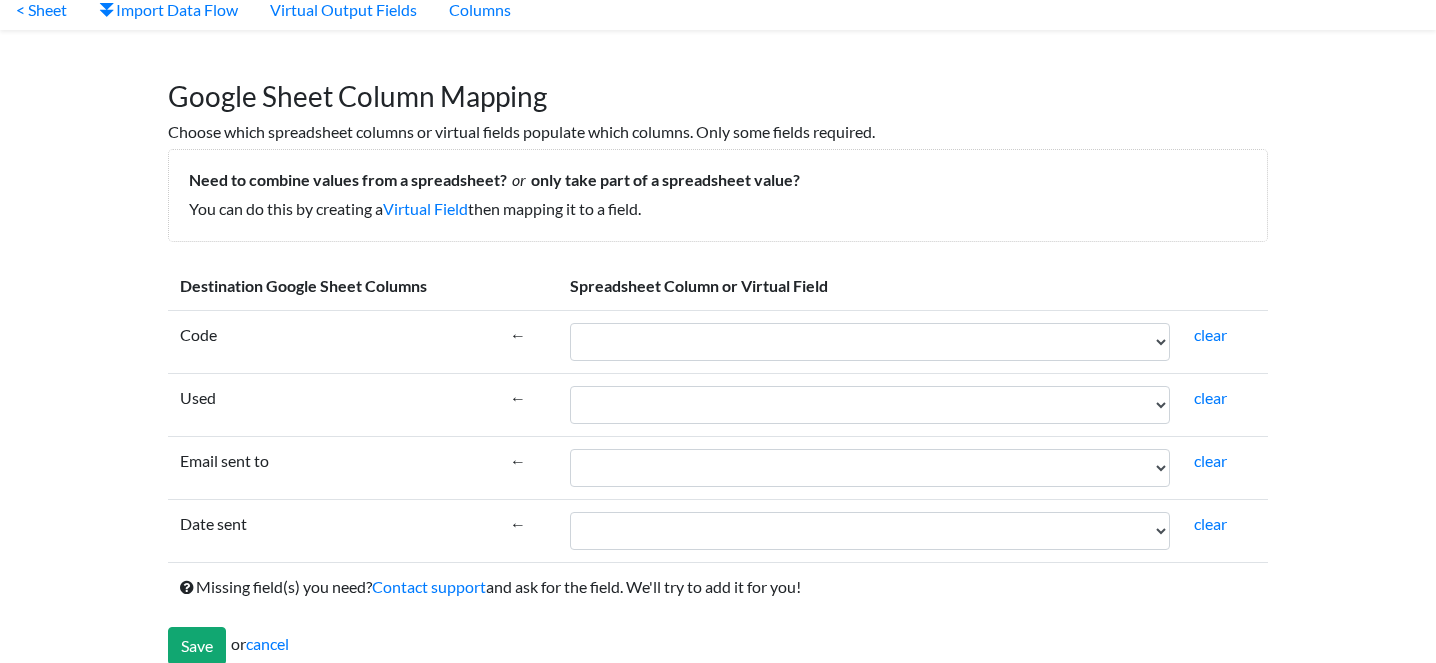 scroll, scrollTop: 88, scrollLeft: 0, axis: vertical 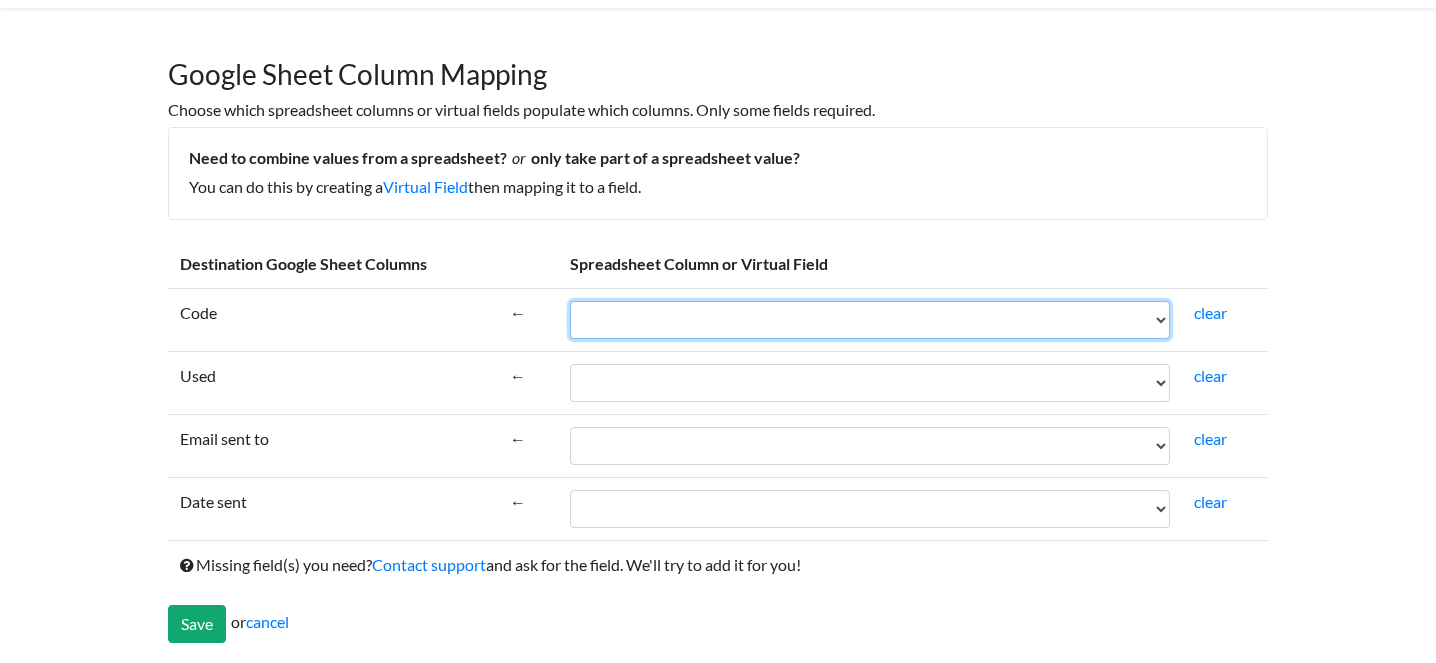 click on "[ORDER_NAME]
[SKU]
[QTY_FOR_PERIOD]
[BARCODE_UPC]
[LINE_ITEM_NAME]
[QUANTITY]
[QUANTITY]
[NAME]
[COMPANY]
[FIRST_NAME]
[LAST_NAME]
[ADDRESS1]
[ADDRESS2]
[CITY]
[ZIP]
[PROVINCE_CODE]
[COUNTRY_CODE]
[PHONE]
[EMAIL]
[ORDER_ID]
[ORDER_NUMBER]
[CURRENCY]
[PRICE]
[DISCOUNTS]
[PRICE]
[TAX]
[LOCALE]
[TAGS]
[NAMES]
[RATES]
[PRICES]
[NAMES]
[RATES]
[PRICES]
[TAX]
[TAGS]
[PRODUCT_TAGS]
[TAX]
[DISCOUNT_CODE]
[ALLOCATION]
[FINANCIAL_STATUS]
[FULFILLMENT_STATUS]
[SERVICE]
[NUMBERS]
[URLS]
[TAX_EXEMPT]
[URL]
[NOTE]
[URL]
[PHONE]
[PO_NUMBER]
[DATETIME]" at bounding box center [870, 320] 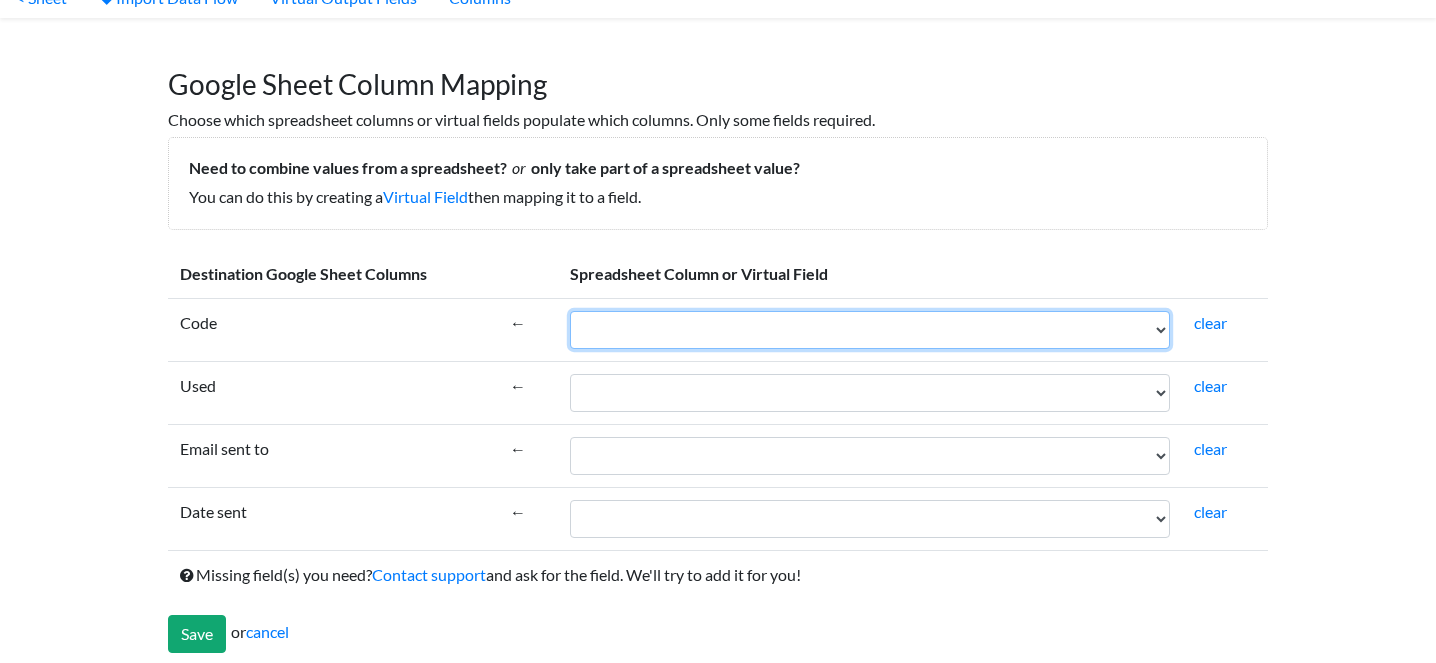 scroll, scrollTop: 0, scrollLeft: 0, axis: both 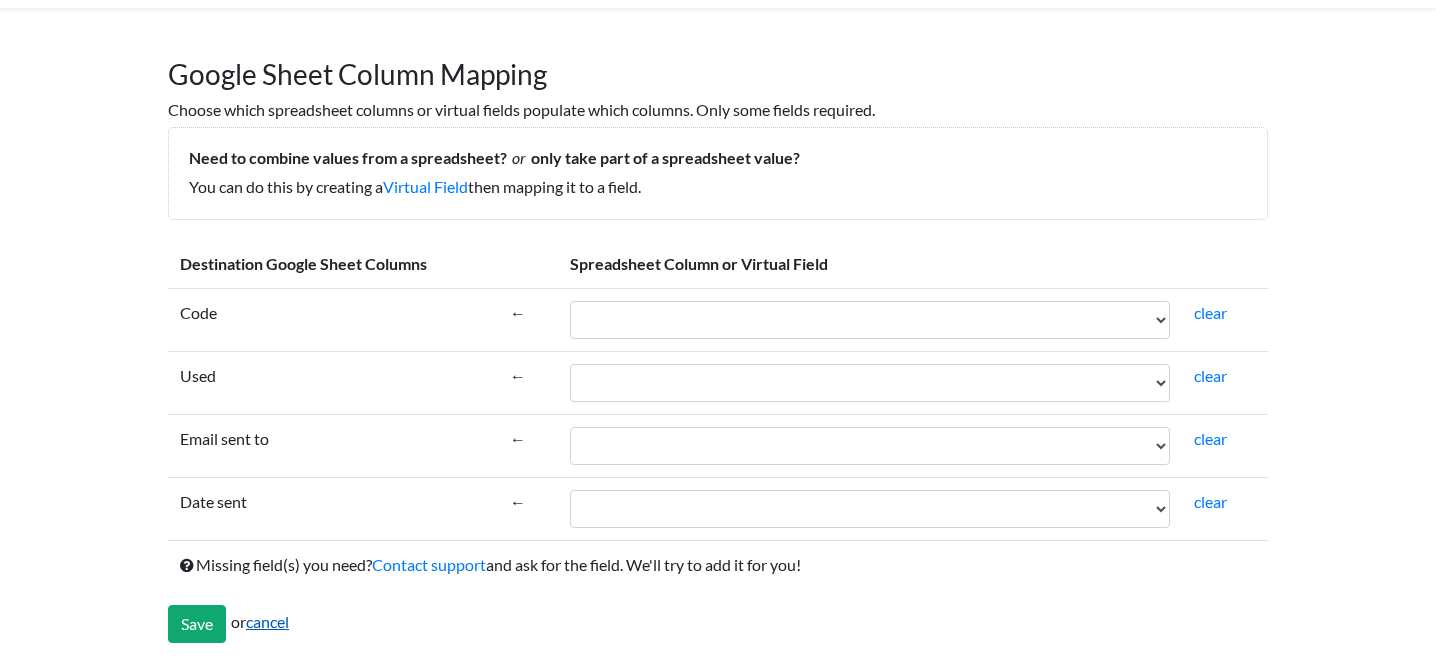 click on "cancel" at bounding box center (267, 621) 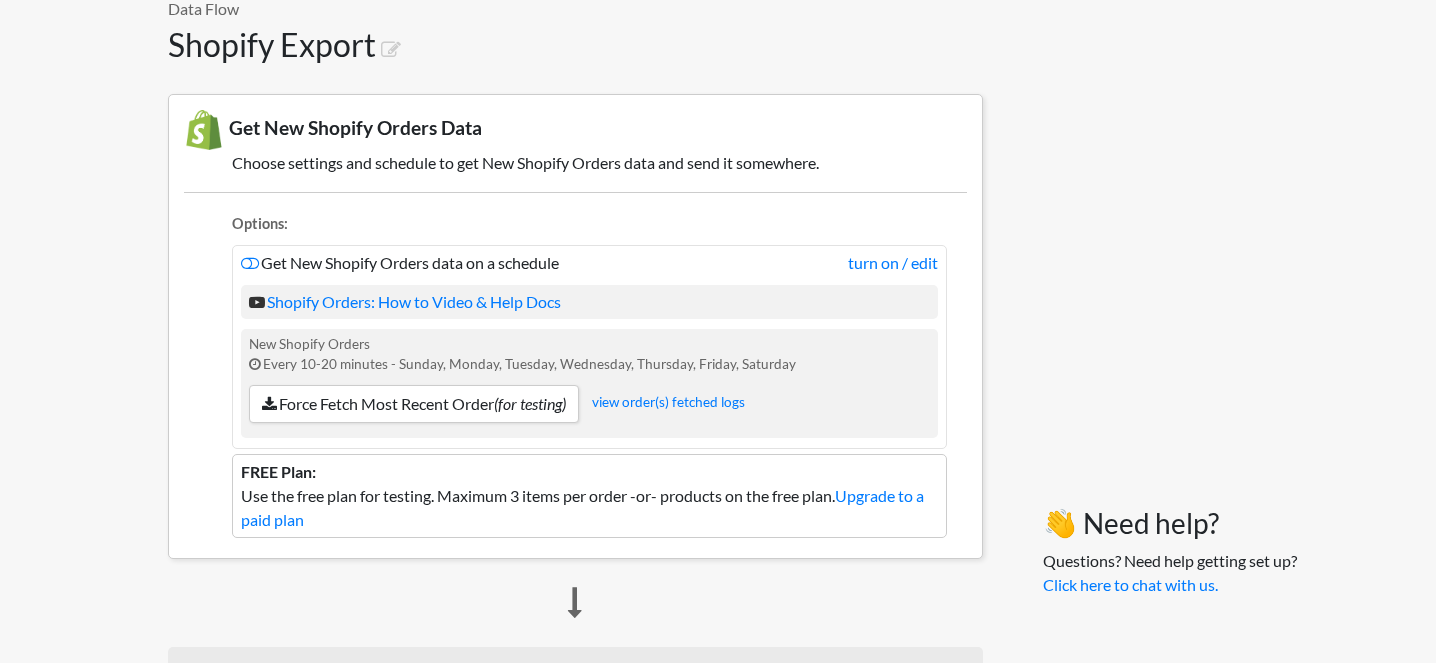 scroll, scrollTop: 0, scrollLeft: 0, axis: both 